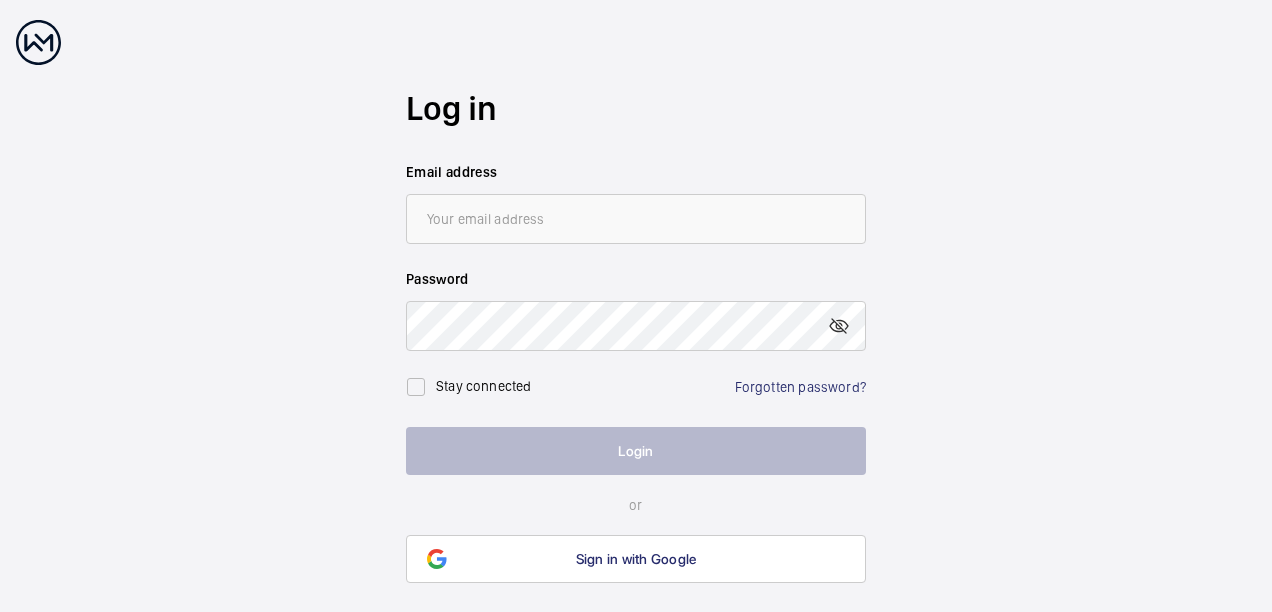 scroll, scrollTop: 0, scrollLeft: 0, axis: both 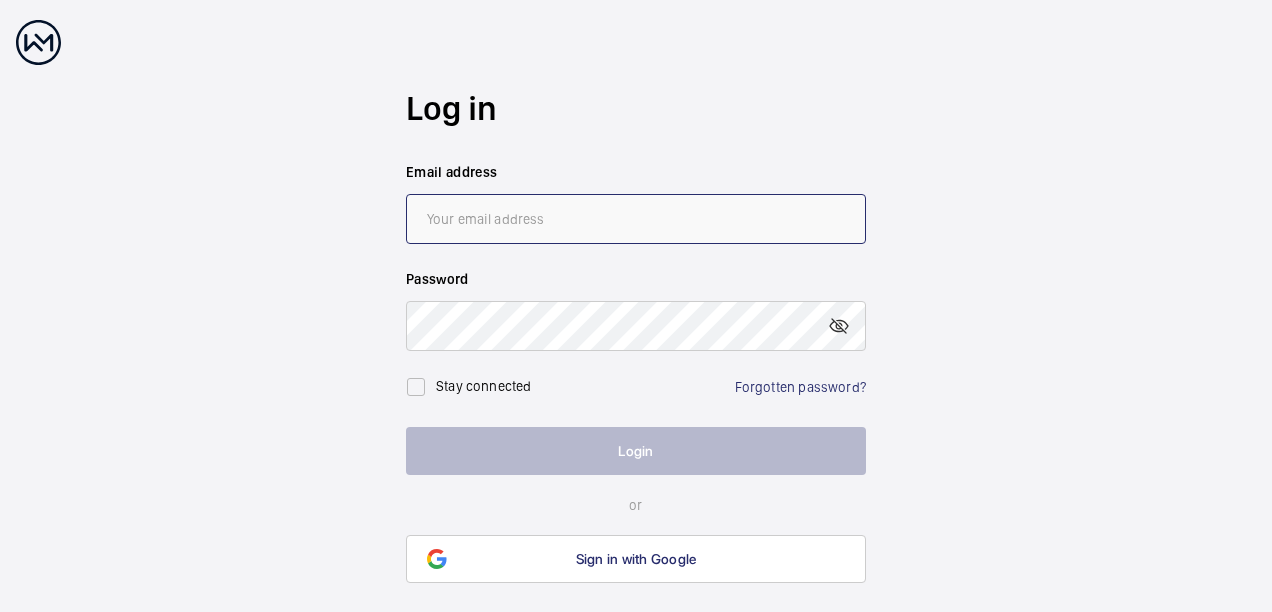 type on "[PERSON_NAME][EMAIL_ADDRESS][DOMAIN_NAME]" 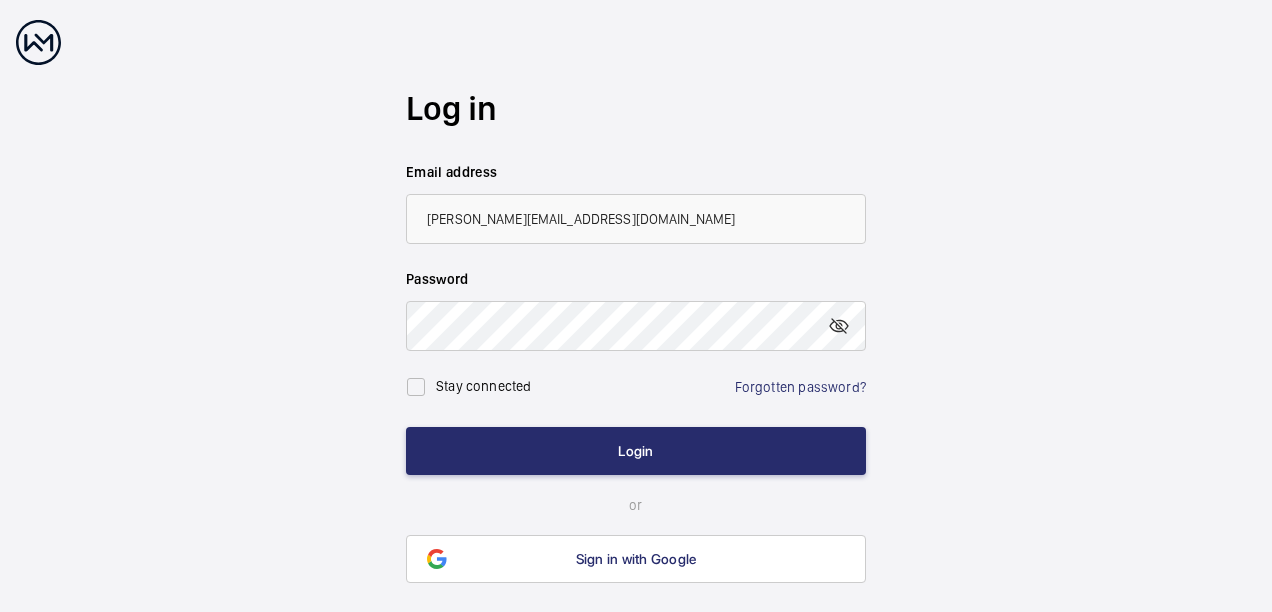 click on "Stay connected" 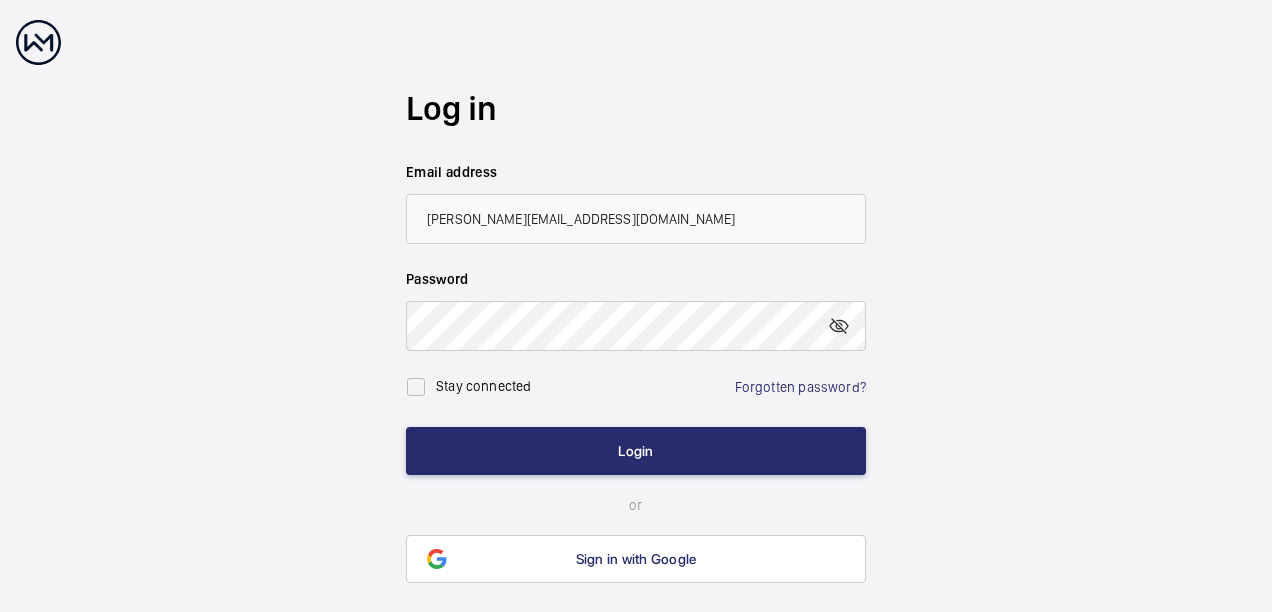 click on "Stay connected" 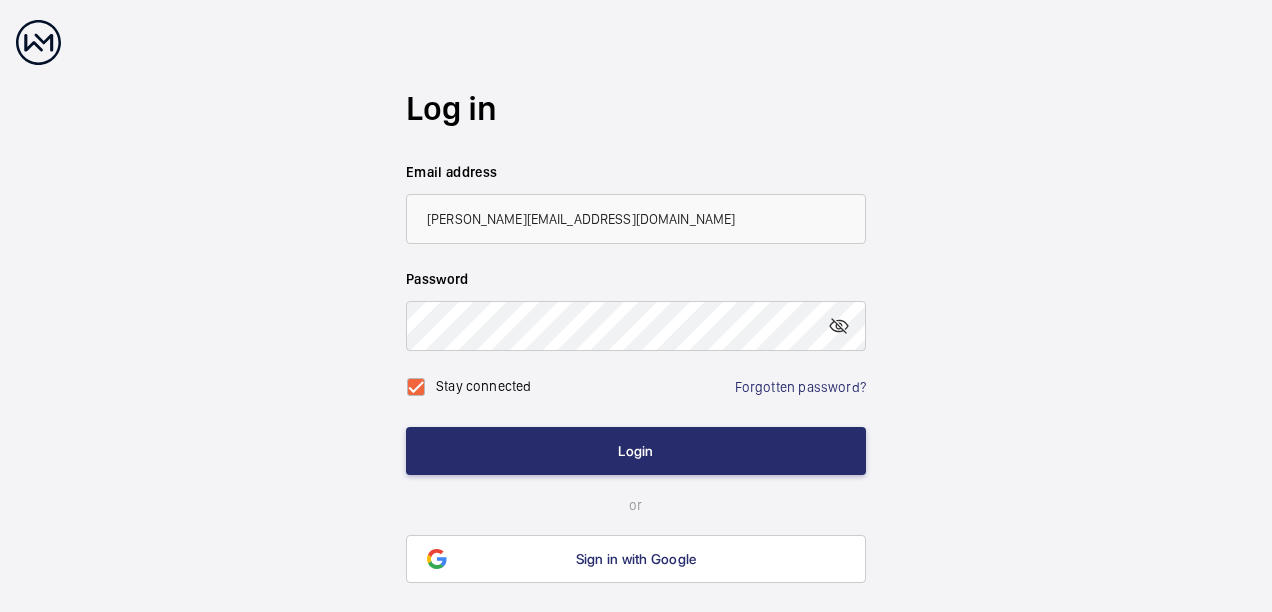 checkbox on "true" 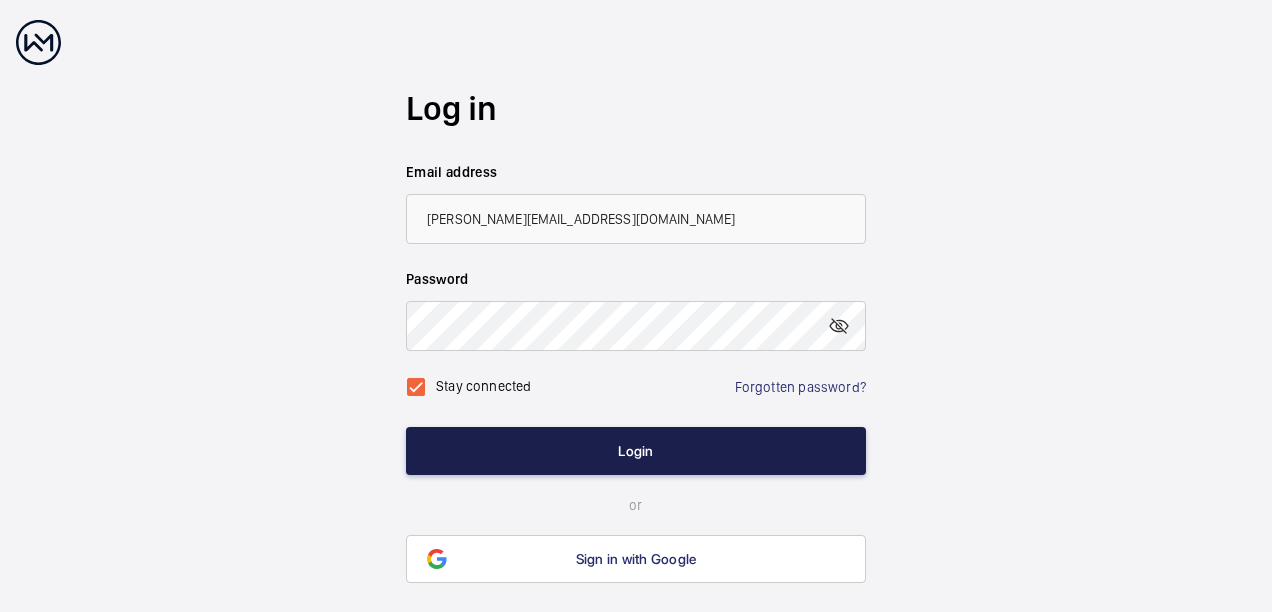 click on "Login" 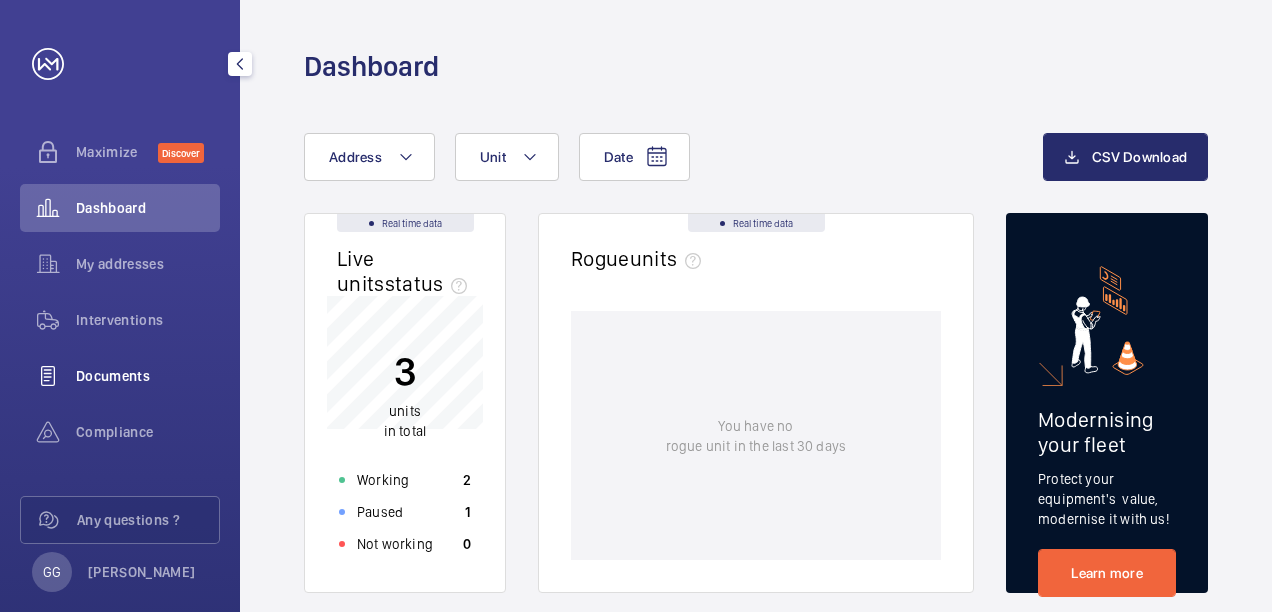 click on "Documents" 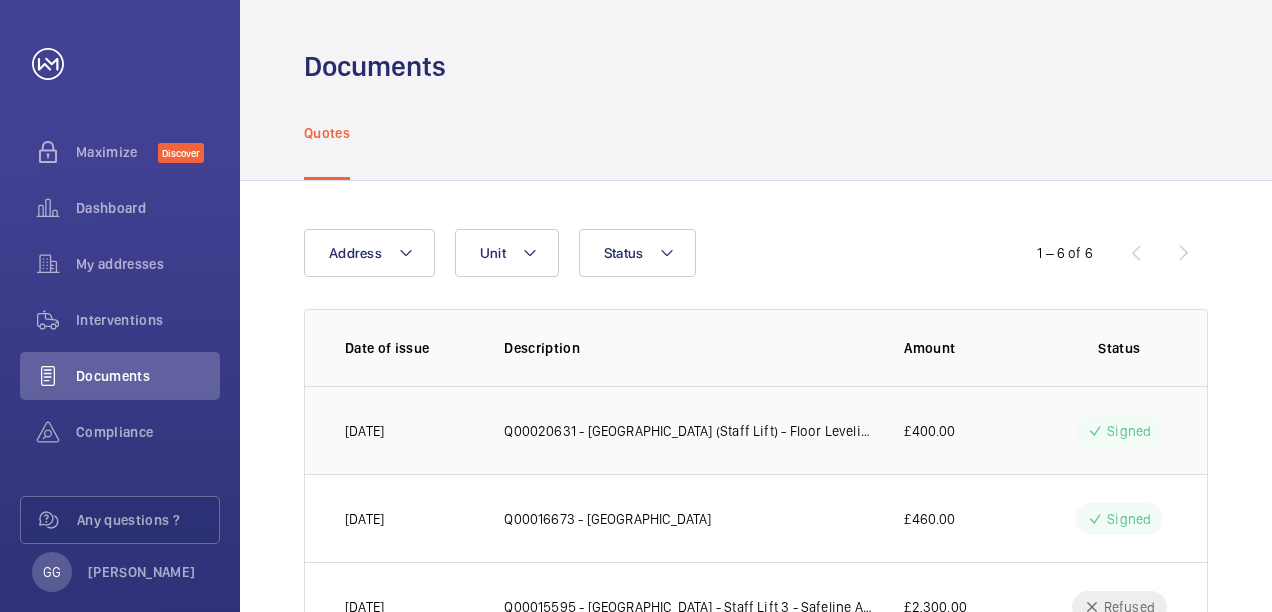 click on "Q00020631 - [GEOGRAPHIC_DATA] (Staff Lift) - Floor Leveling" 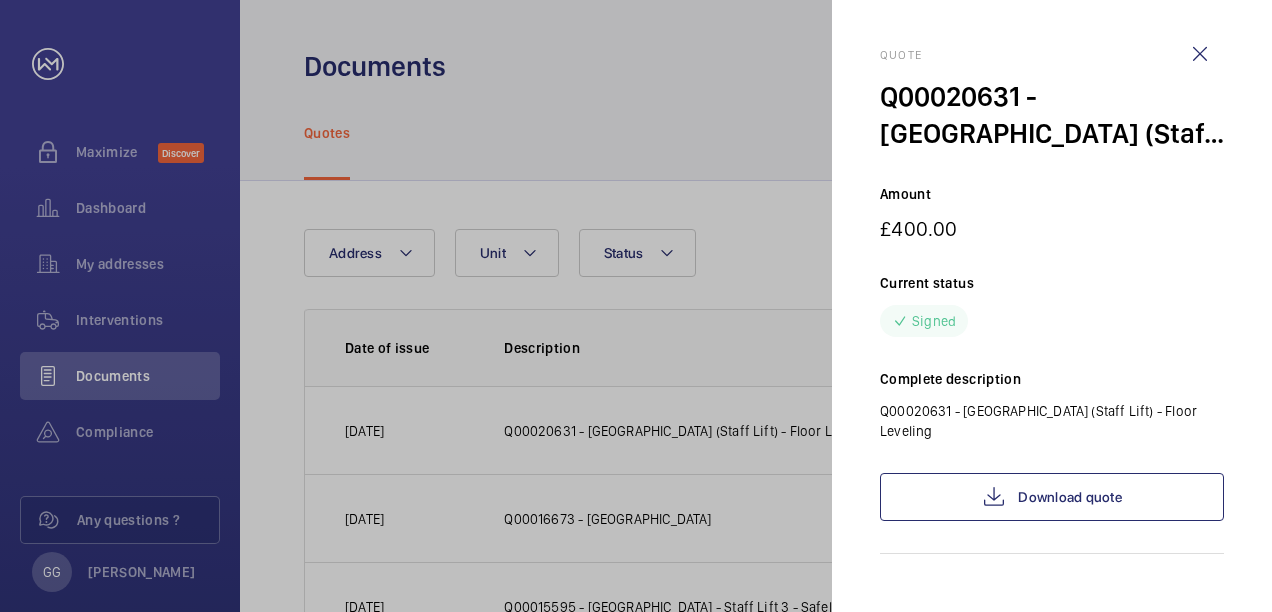 click 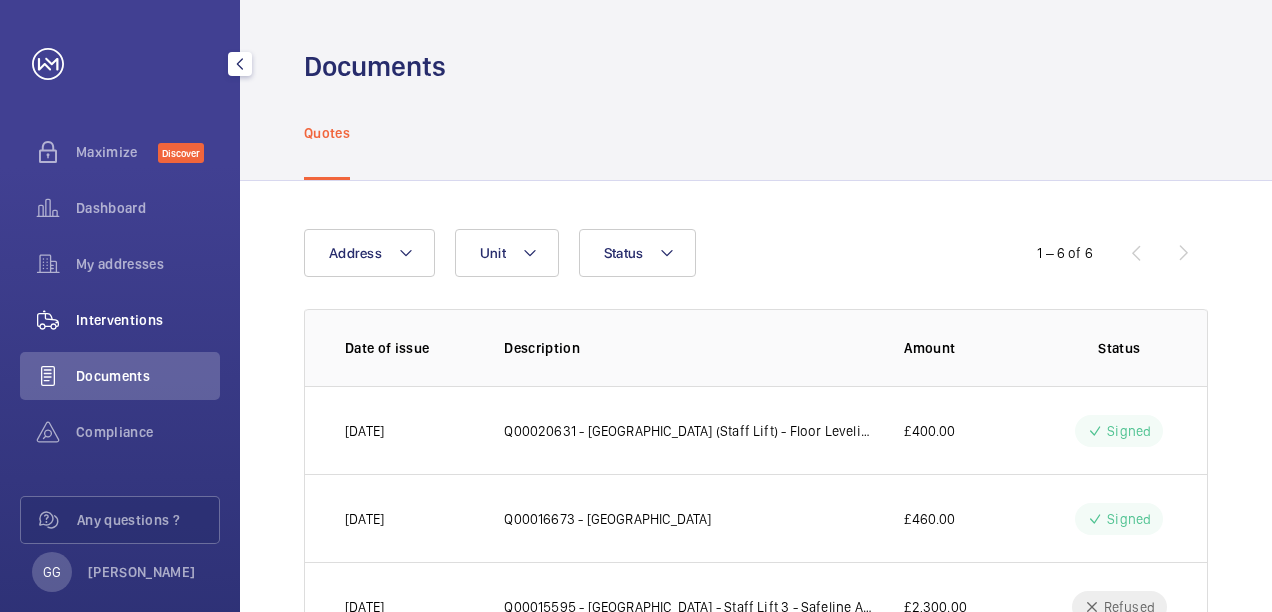 click on "Interventions" 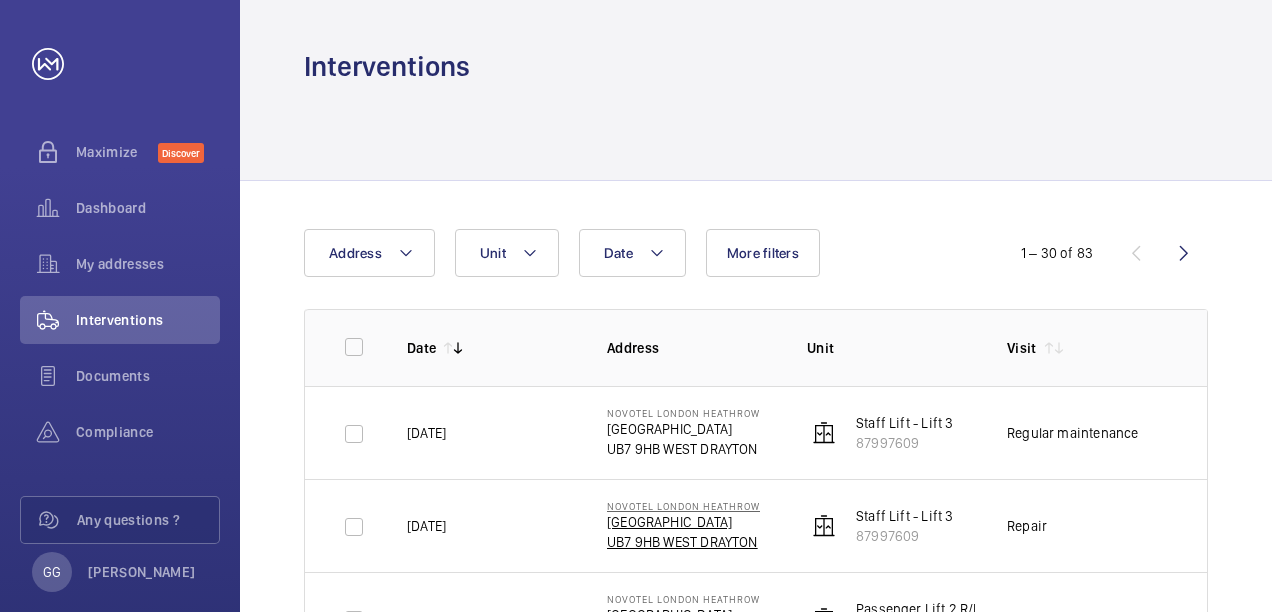 click on "[GEOGRAPHIC_DATA]" 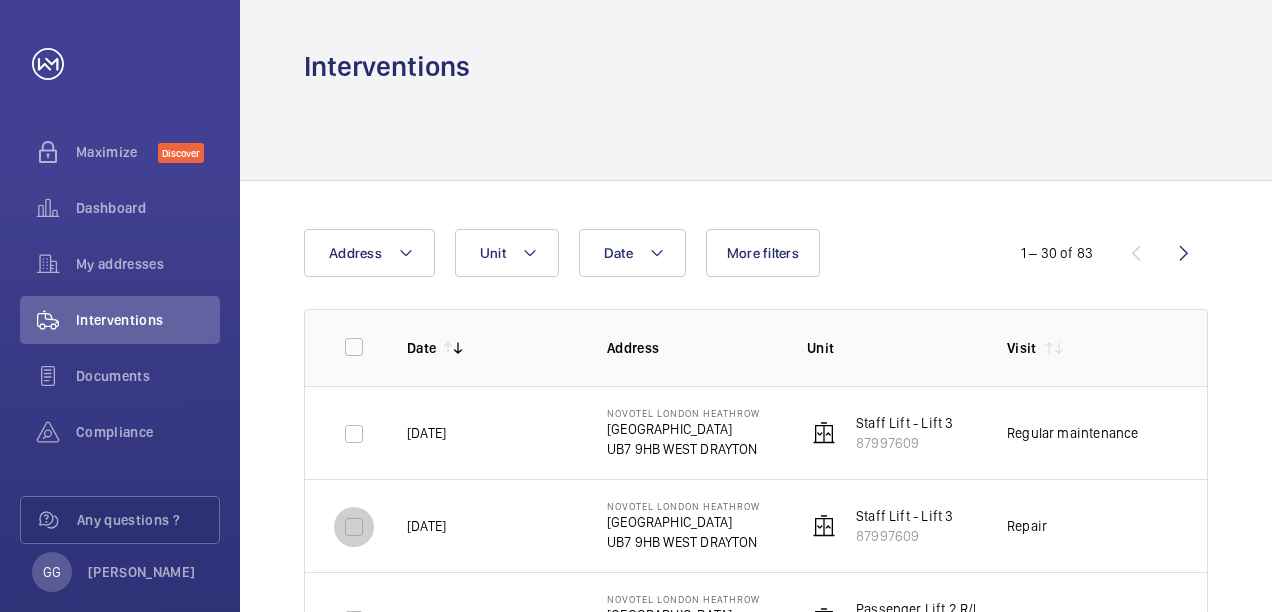 click at bounding box center (354, 527) 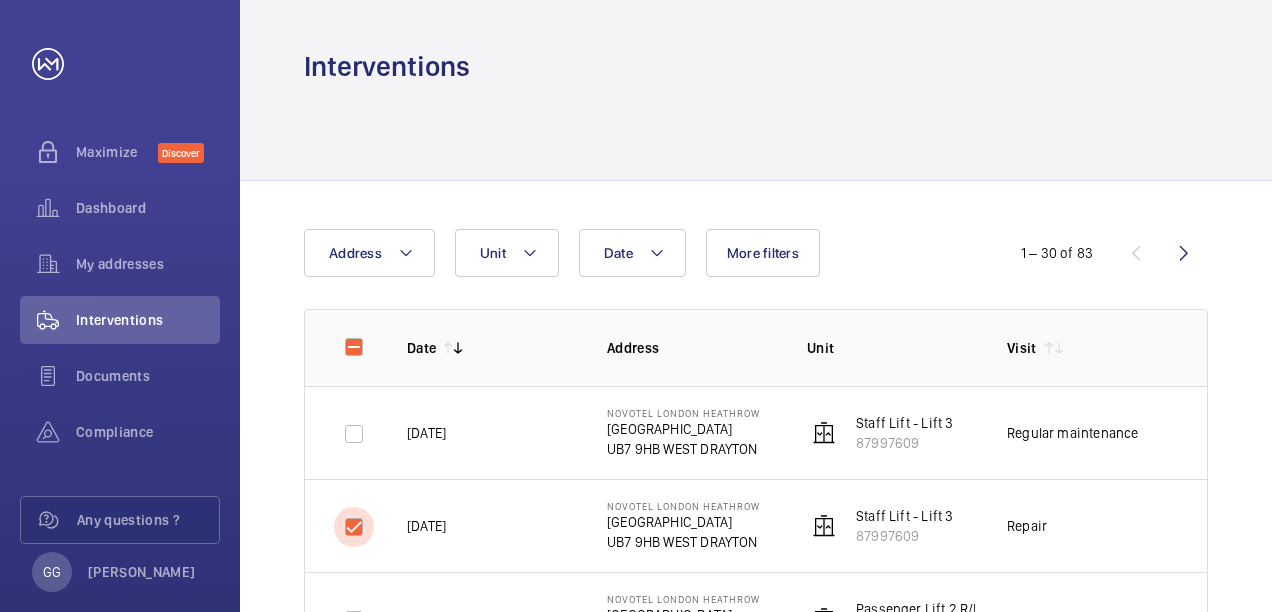 checkbox on "true" 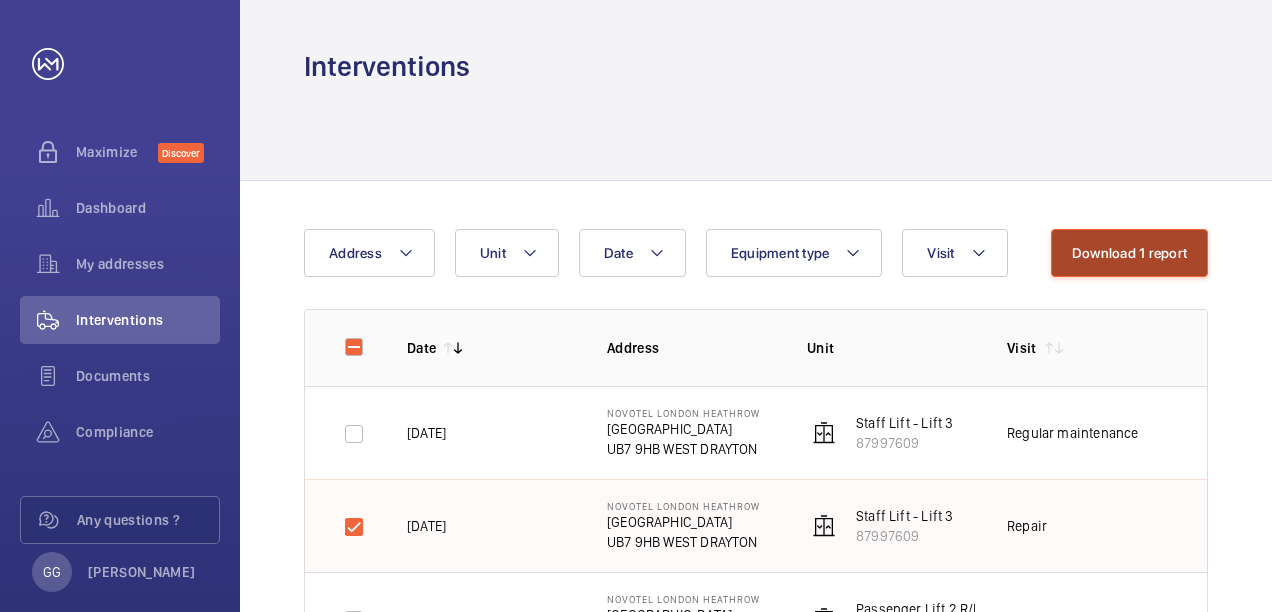 click on "Download 1 report" 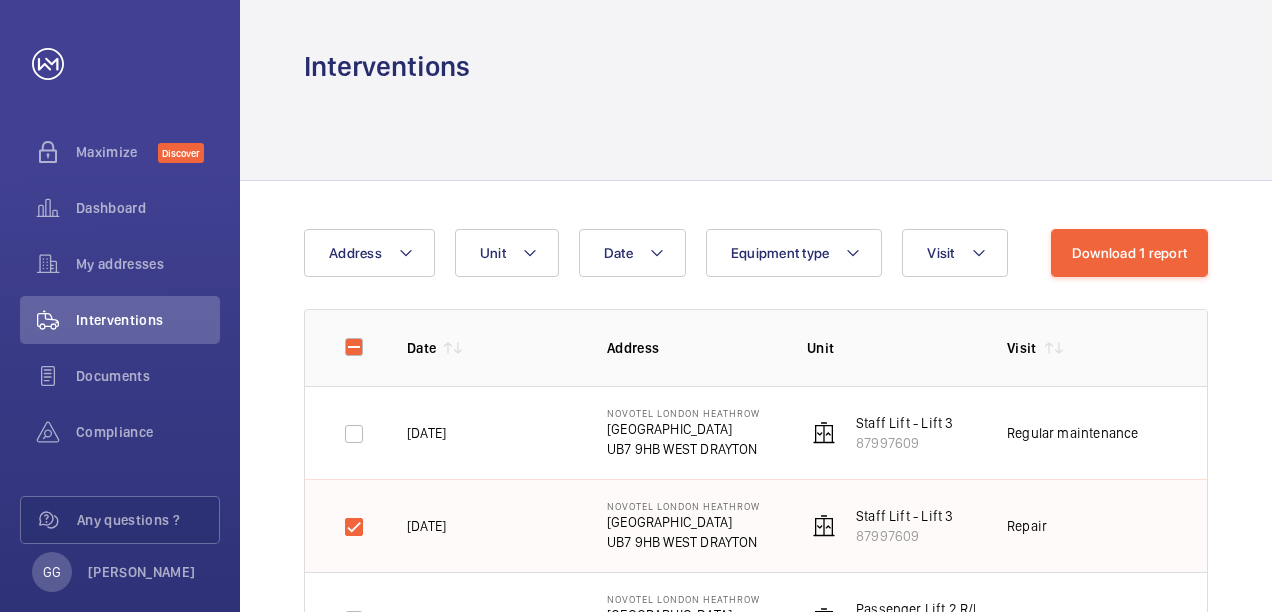 click on "Regular maintenance" 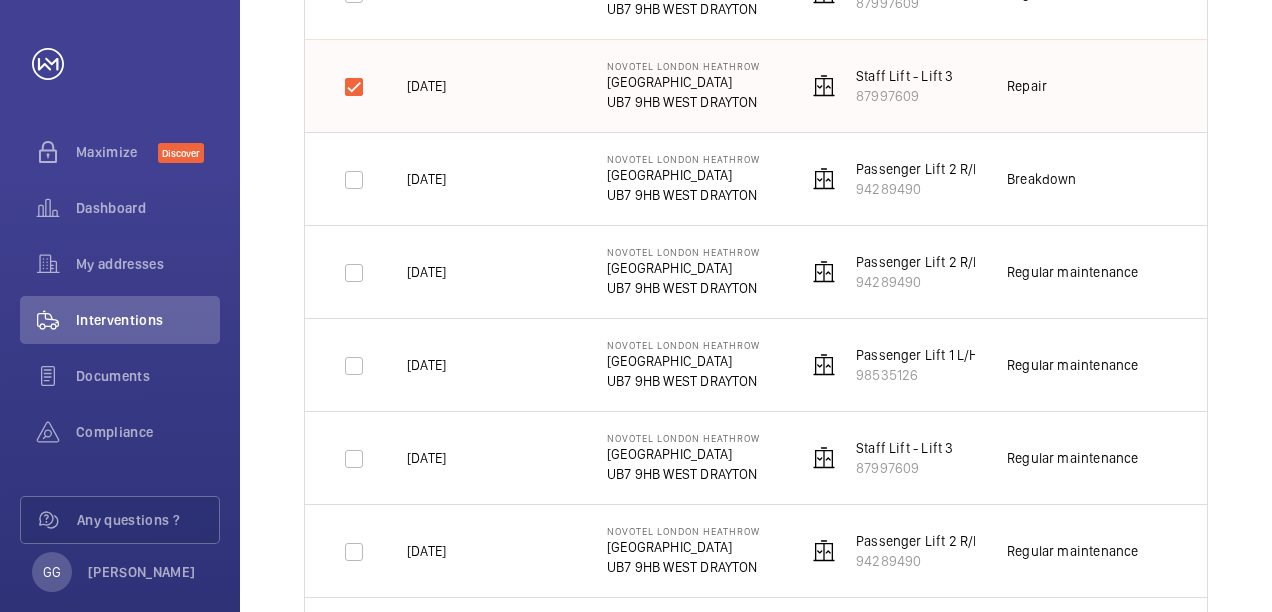 scroll, scrollTop: 480, scrollLeft: 0, axis: vertical 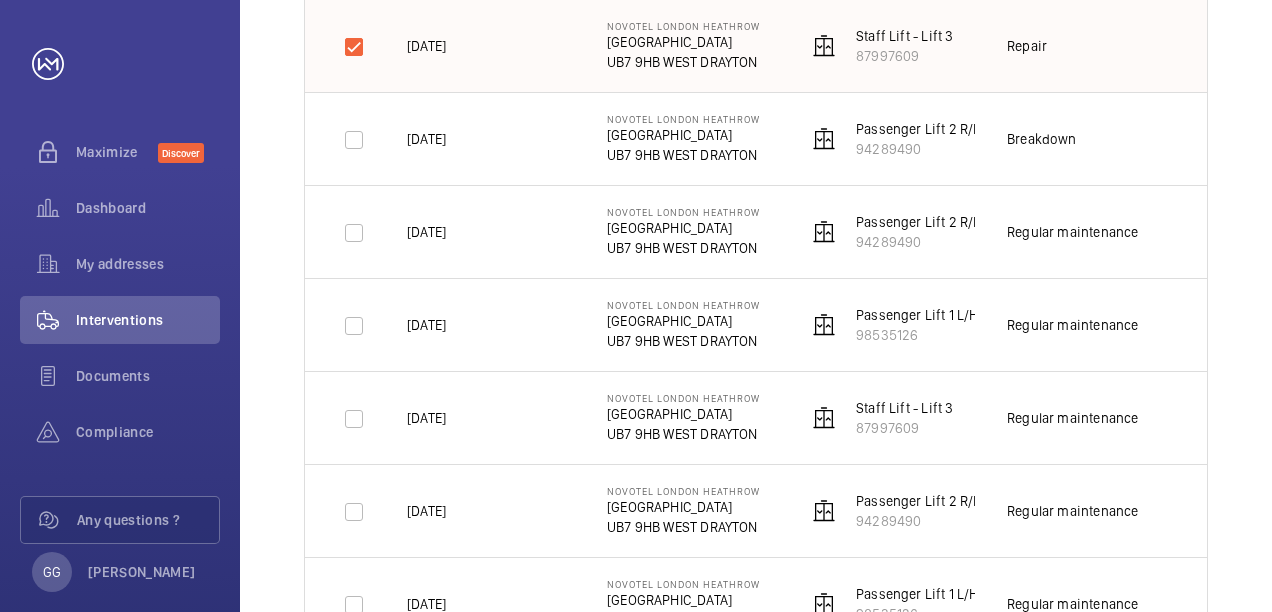 click on "[DATE]" 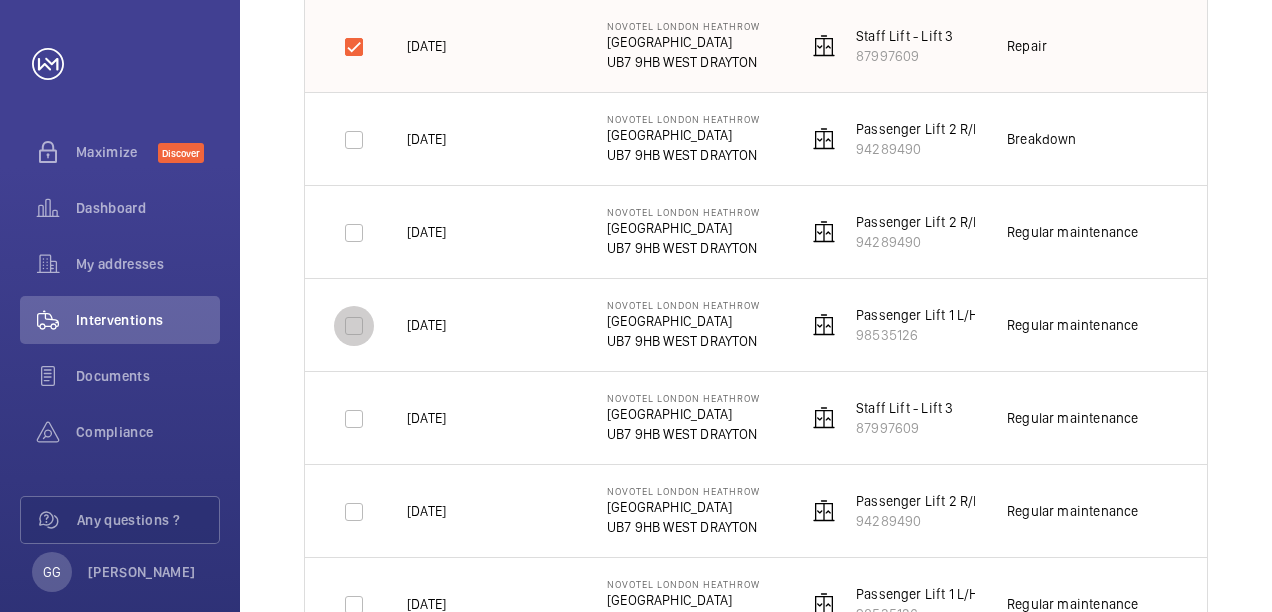 click at bounding box center [354, 326] 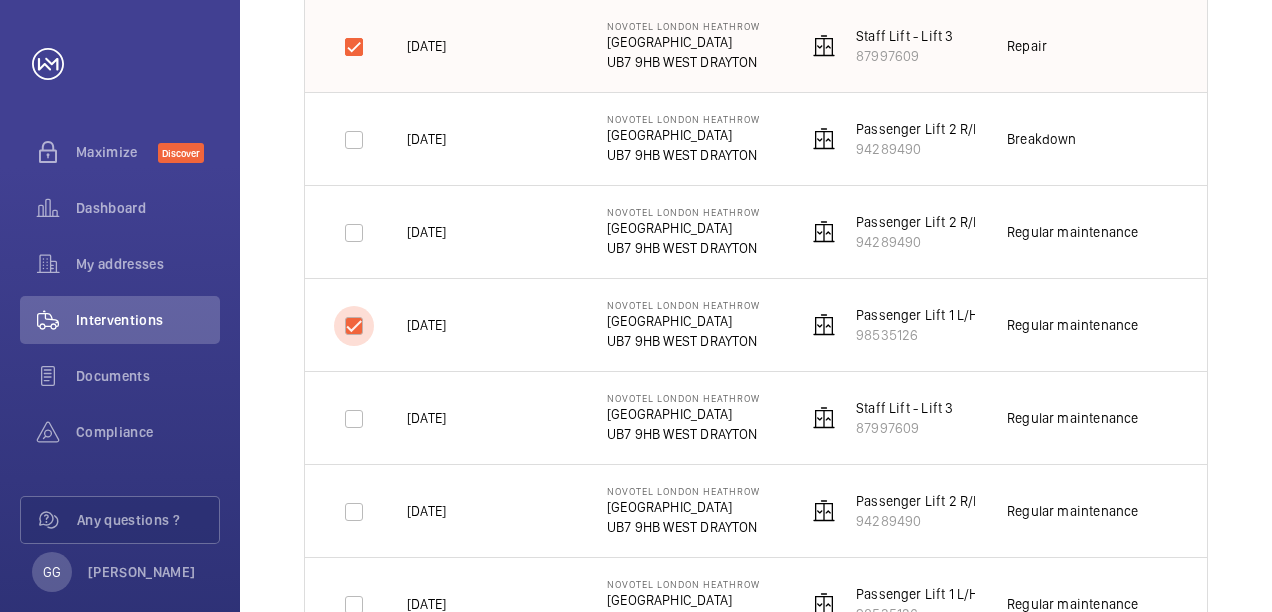checkbox on "true" 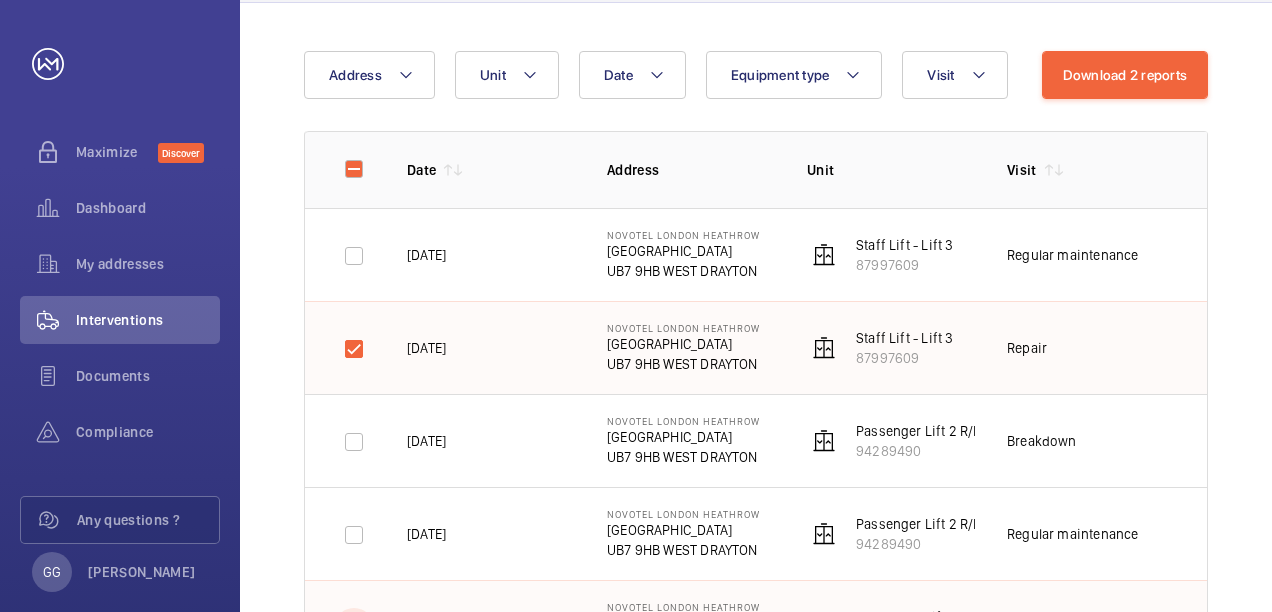 scroll, scrollTop: 160, scrollLeft: 0, axis: vertical 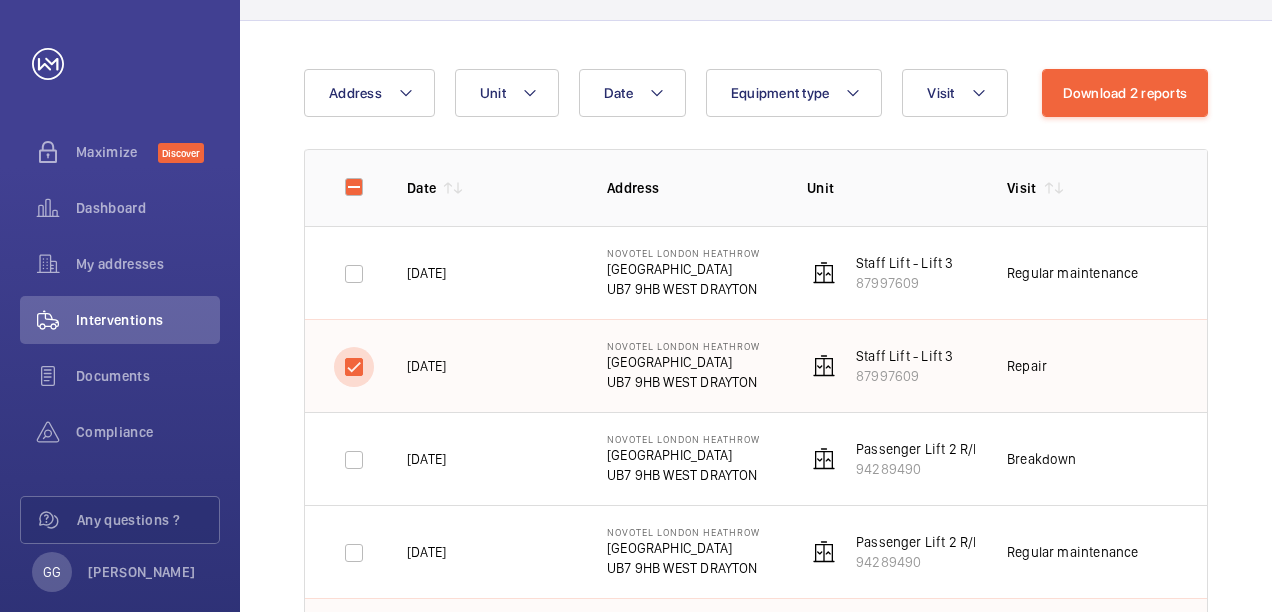 click at bounding box center (354, 367) 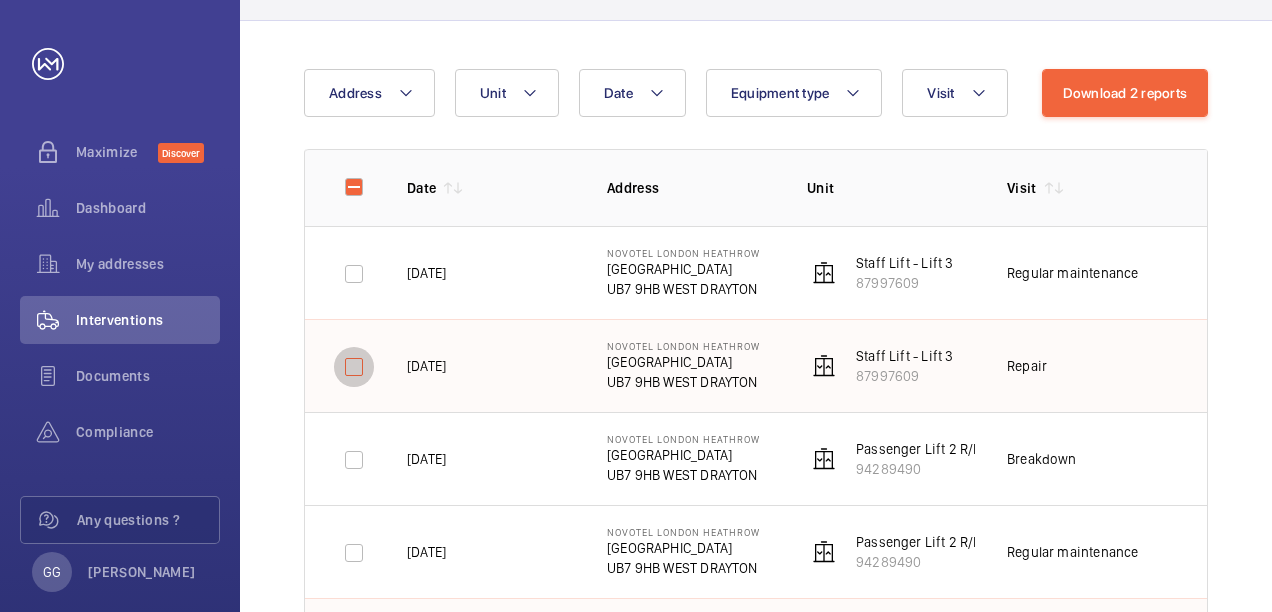 checkbox on "false" 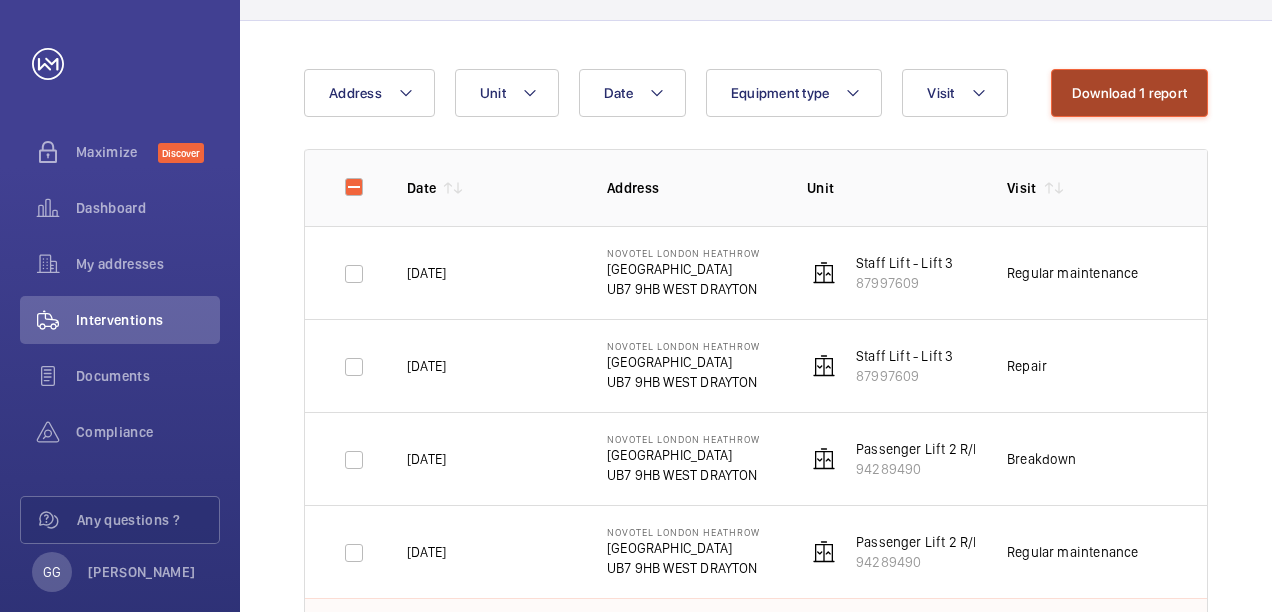 click on "Download 1 report" 